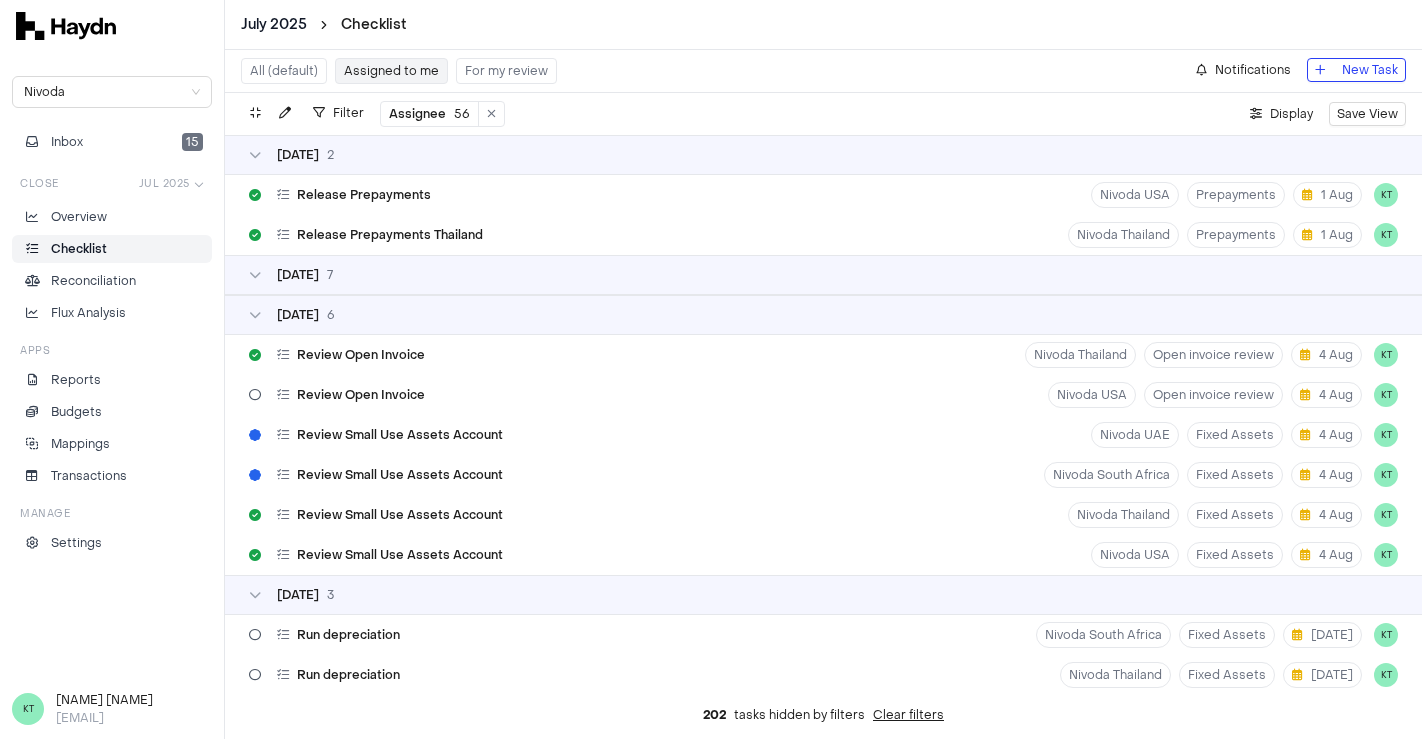 scroll, scrollTop: 0, scrollLeft: 0, axis: both 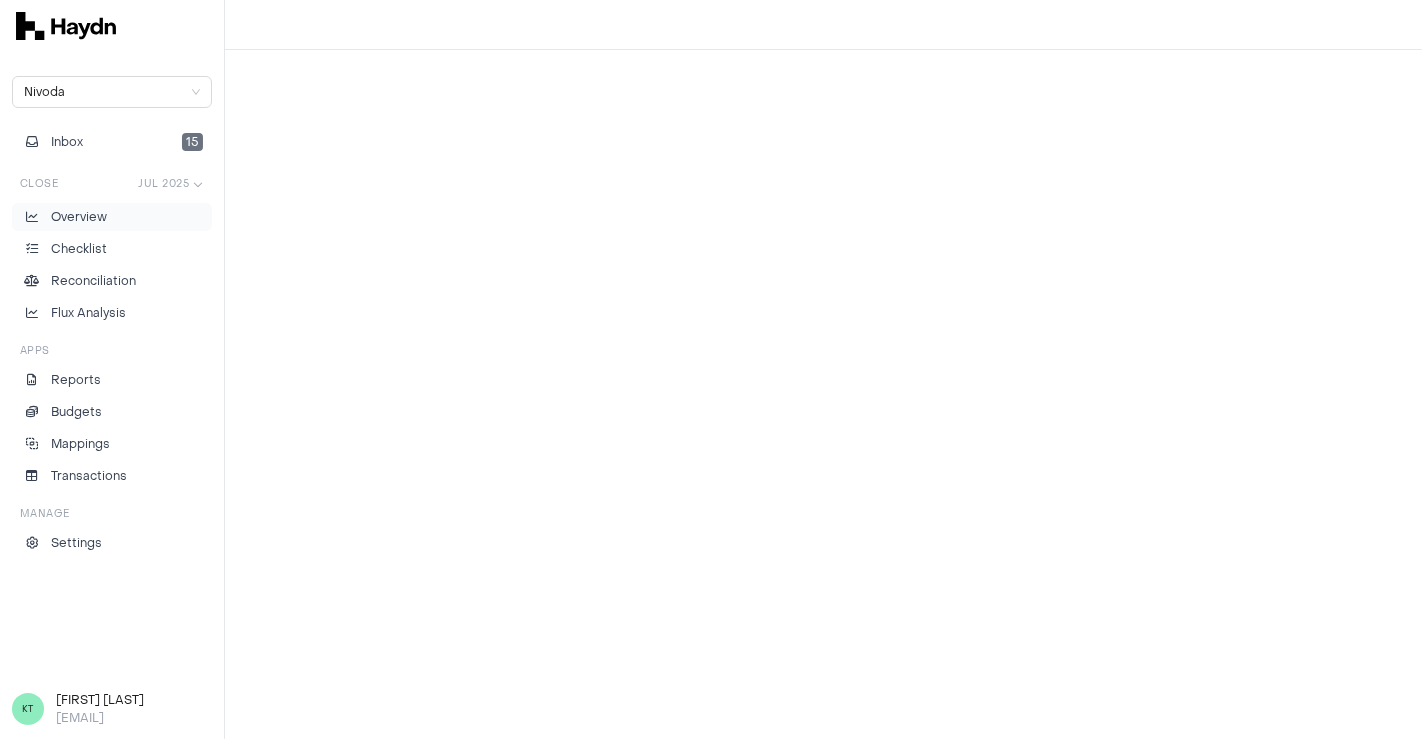 click on "Overview" at bounding box center [79, 217] 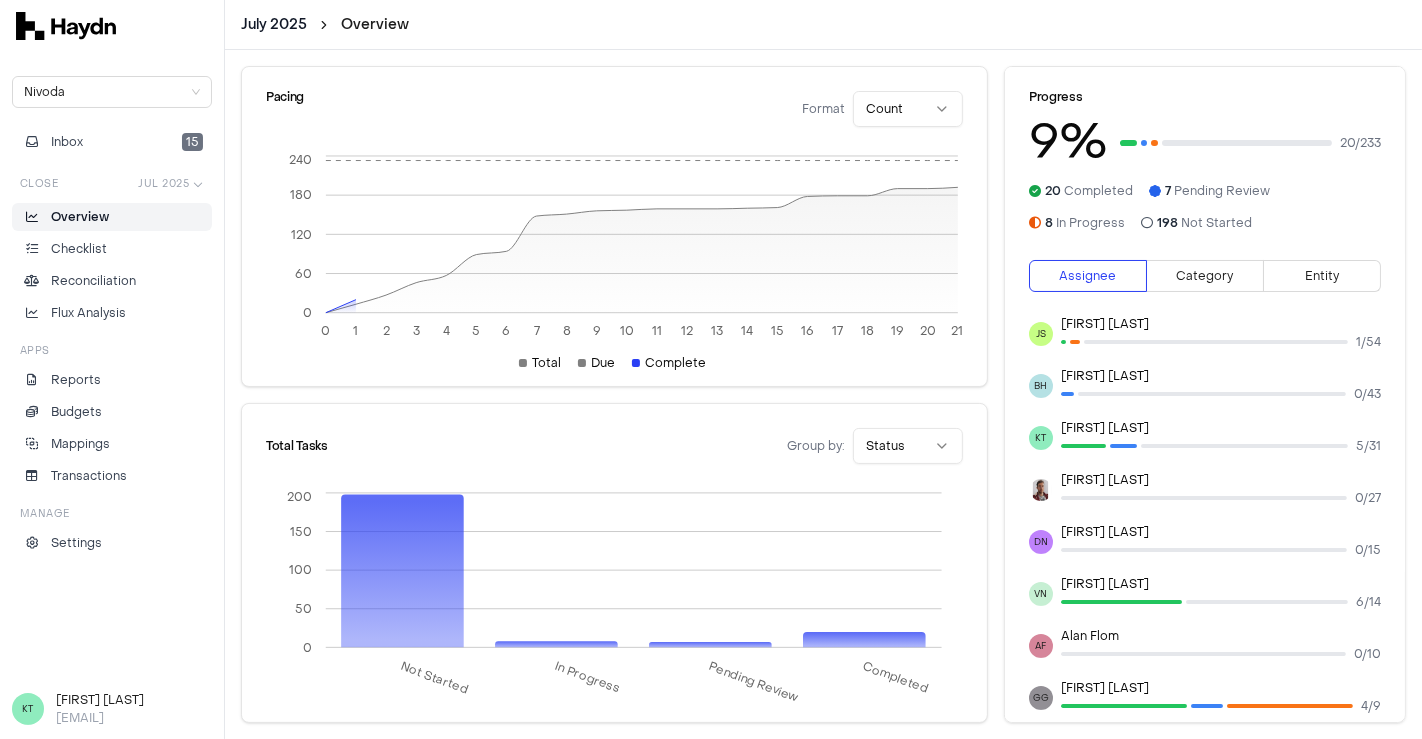 scroll, scrollTop: 2, scrollLeft: 0, axis: vertical 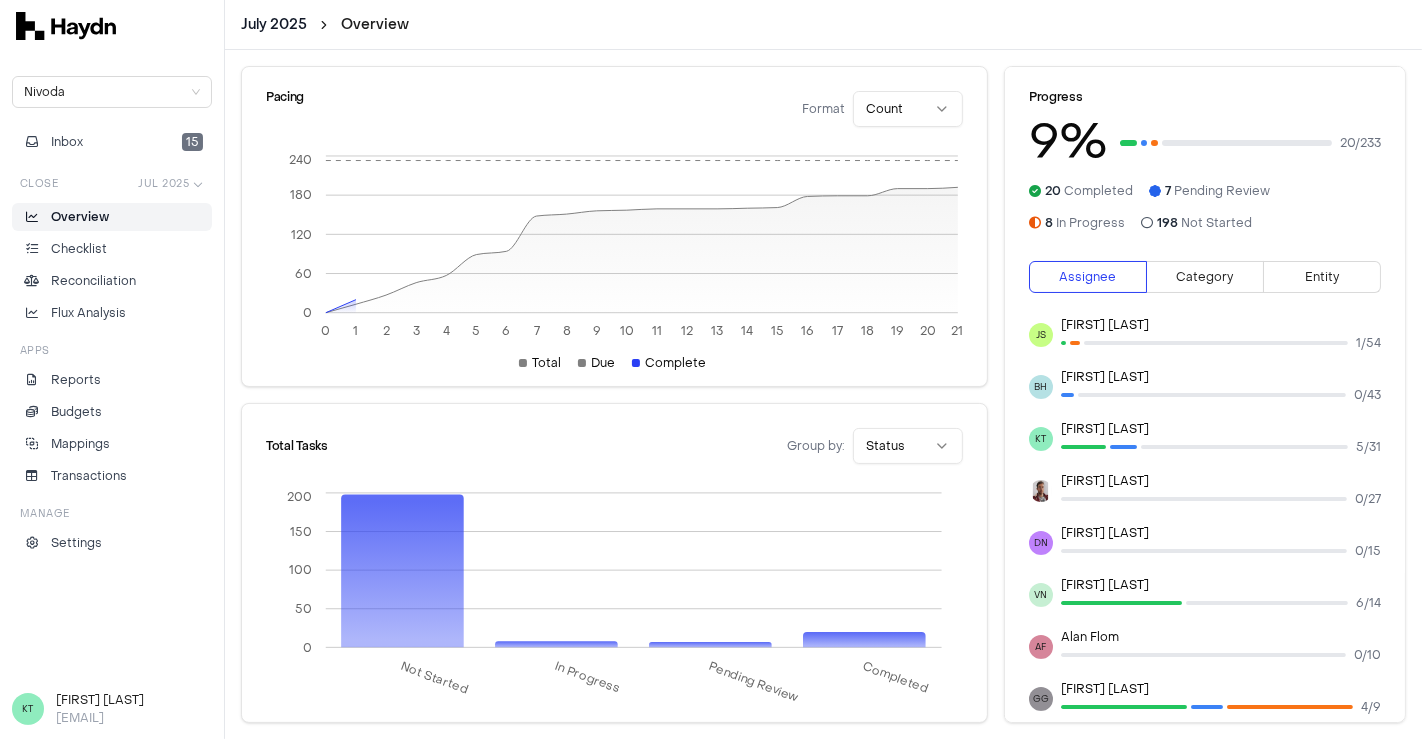 click on "0 / 15" at bounding box center (1368, 551) 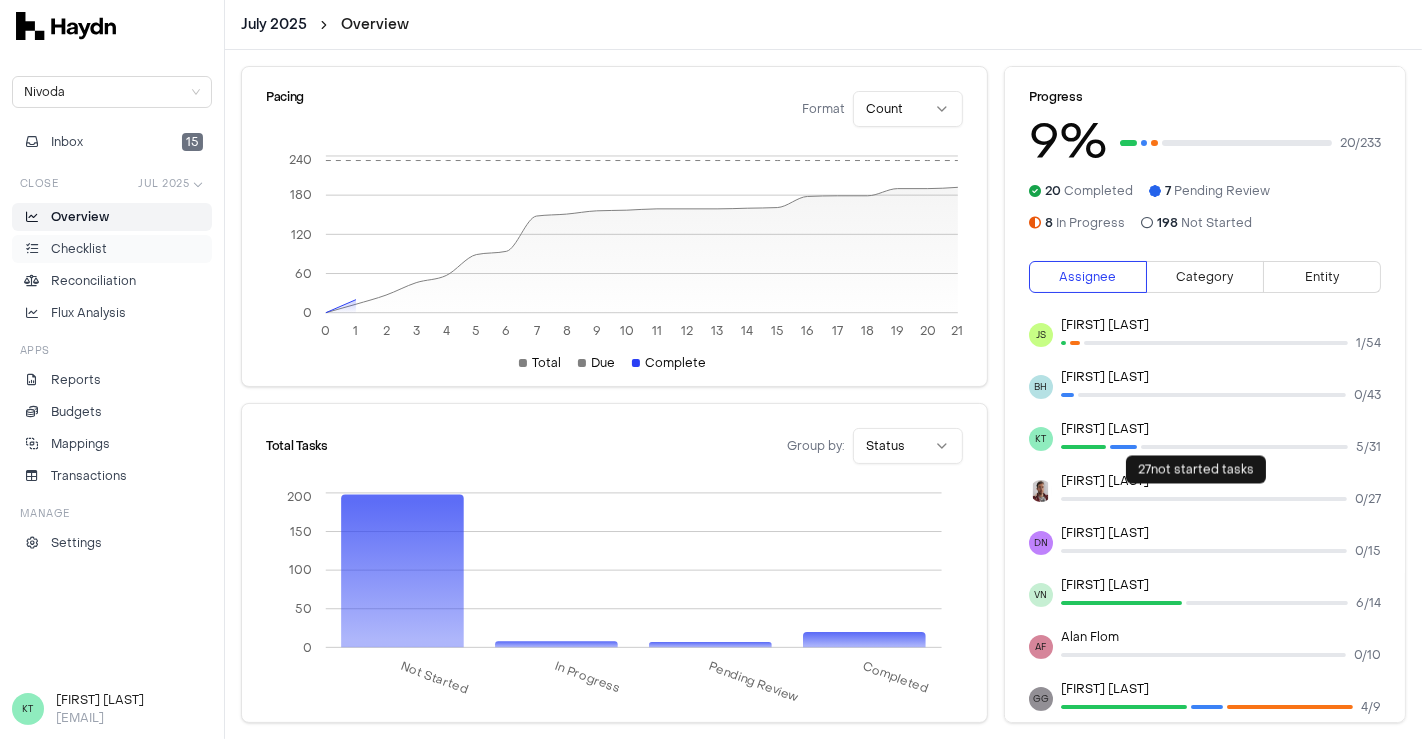 click on "Checklist" at bounding box center [112, 249] 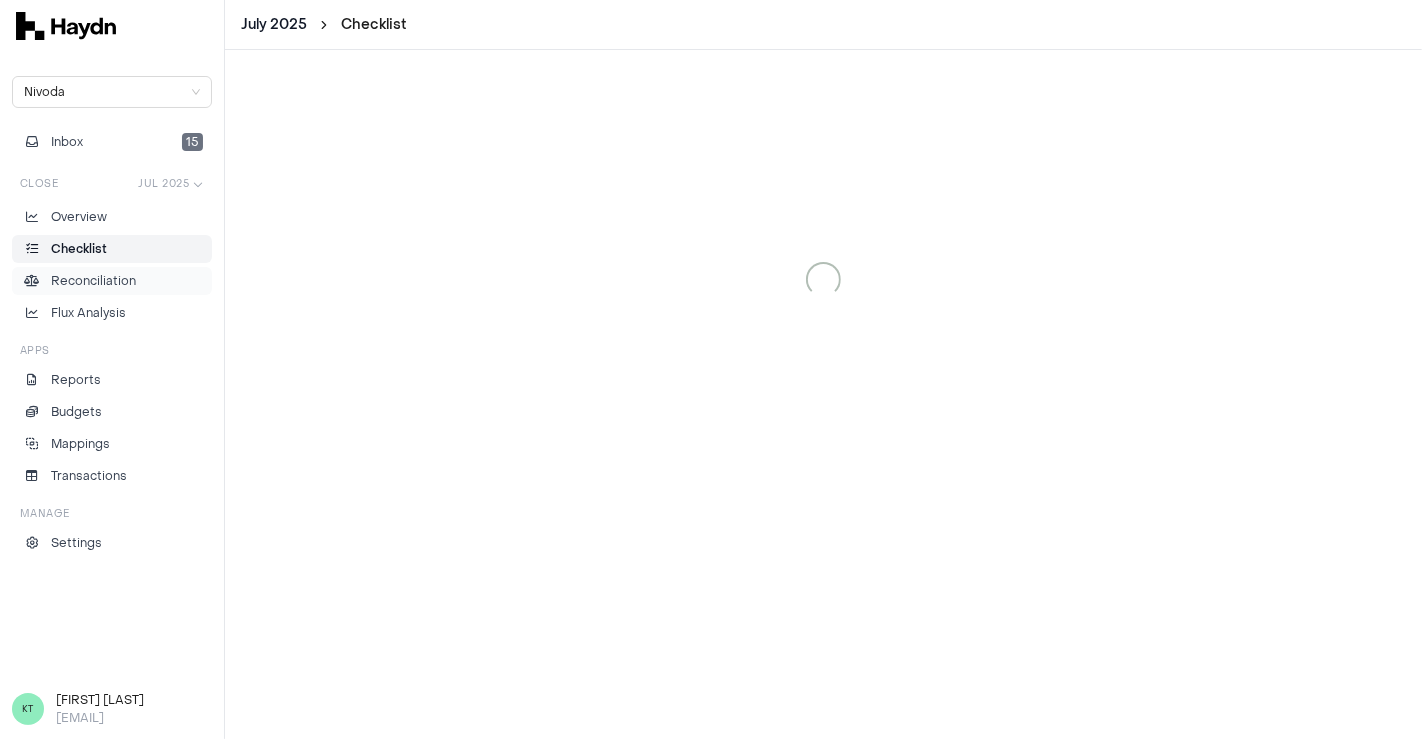 click on "Reconciliation" at bounding box center [112, 281] 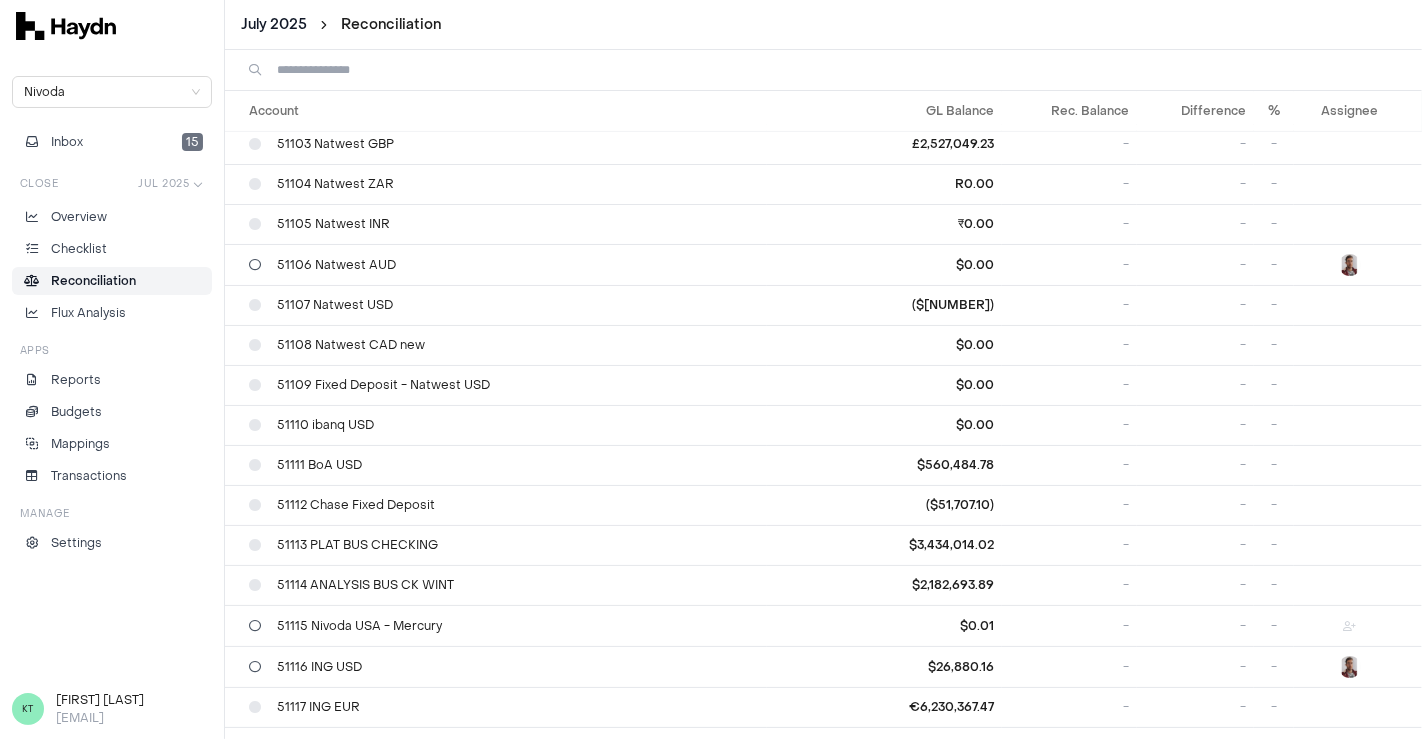 scroll, scrollTop: 168, scrollLeft: 0, axis: vertical 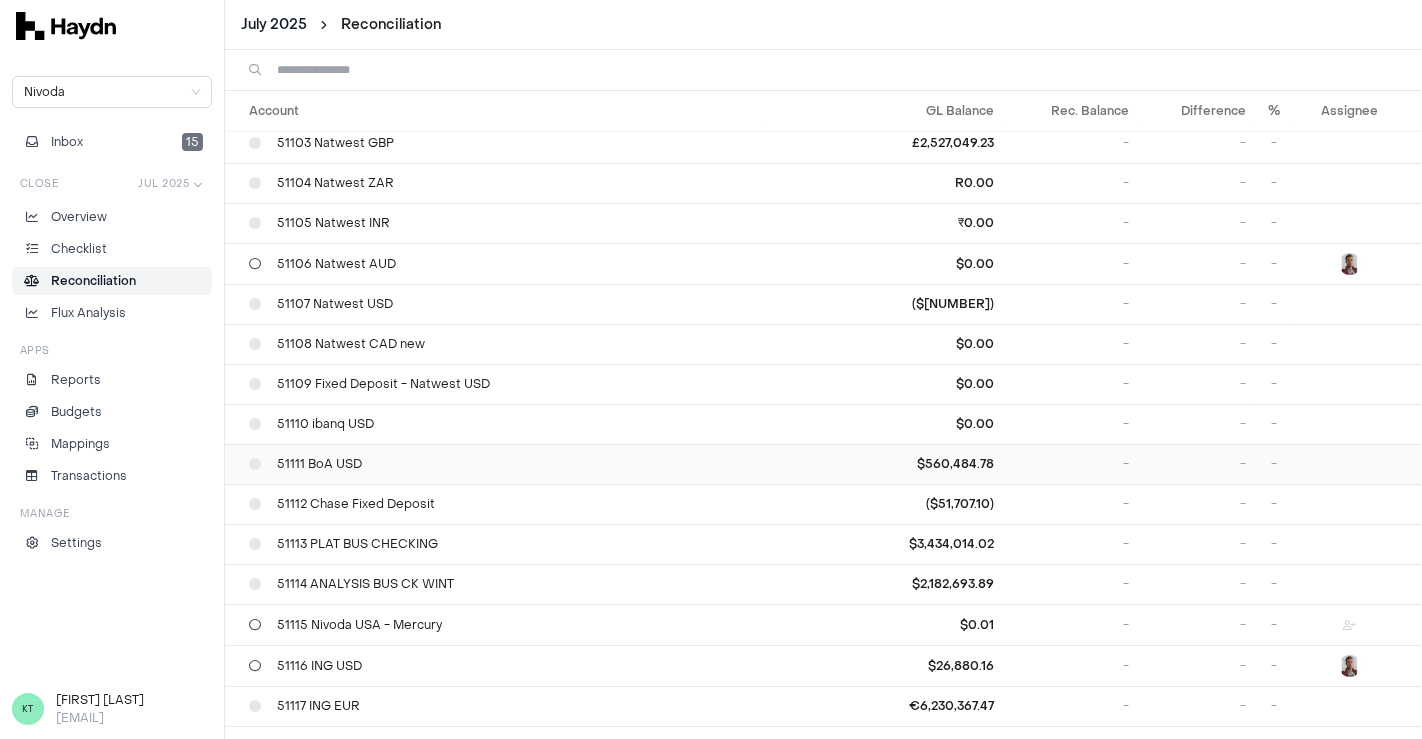 click on "51111 BoA USD" at bounding box center [504, 464] 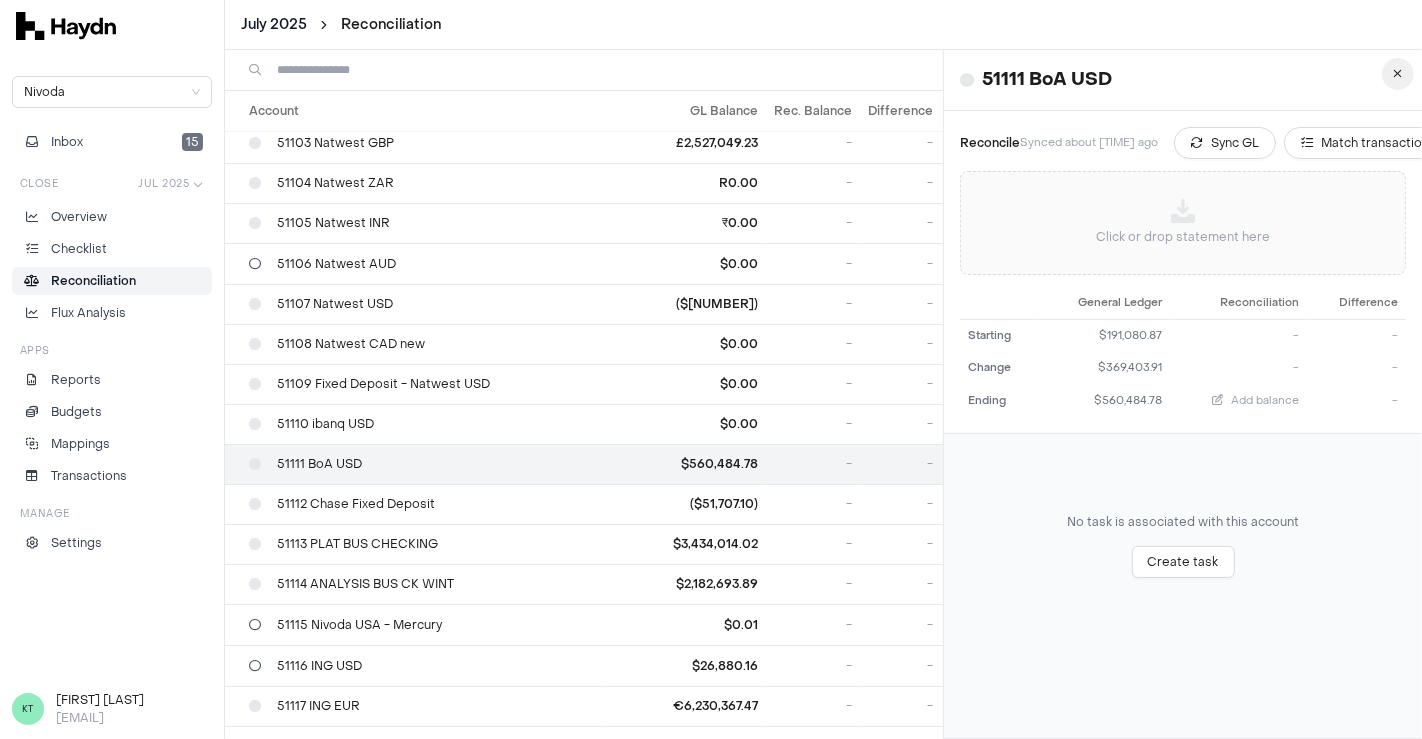 click at bounding box center (1398, 74) 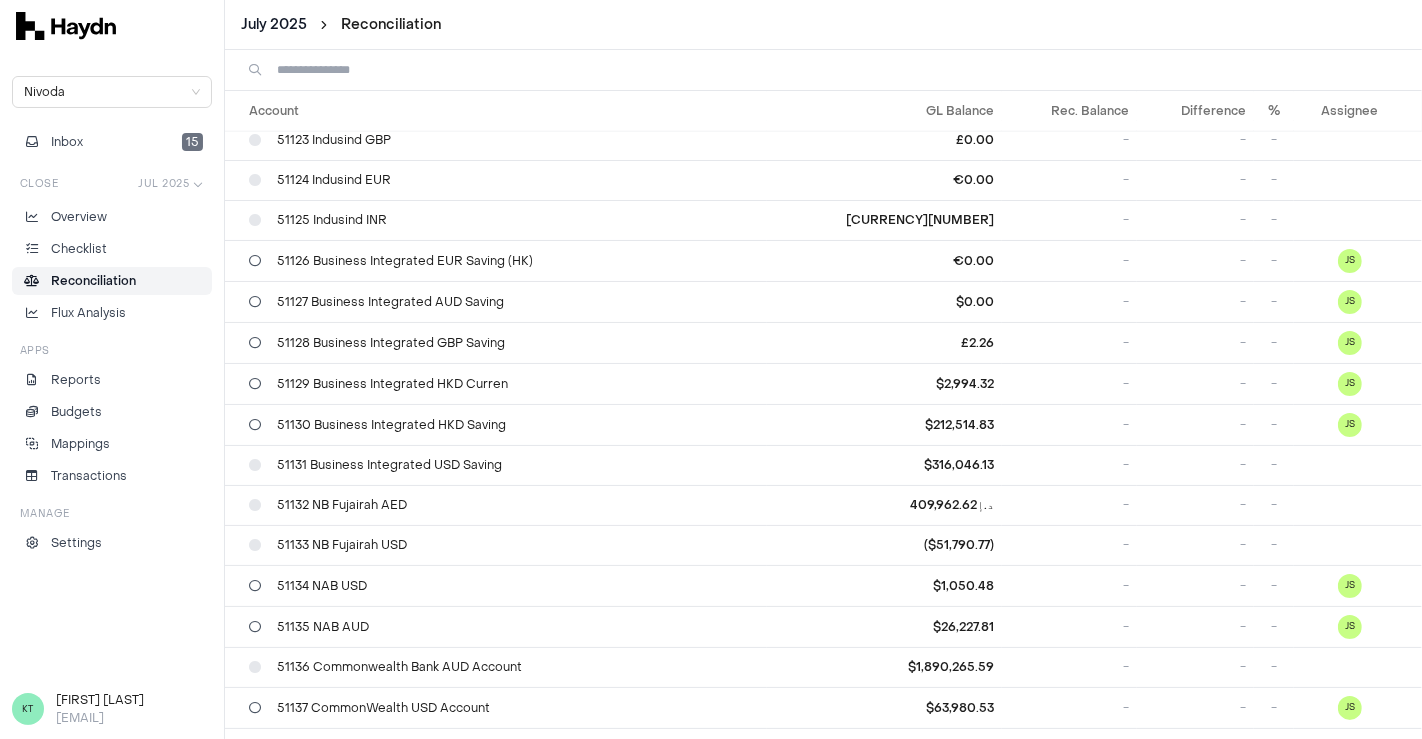 scroll, scrollTop: 1020, scrollLeft: 0, axis: vertical 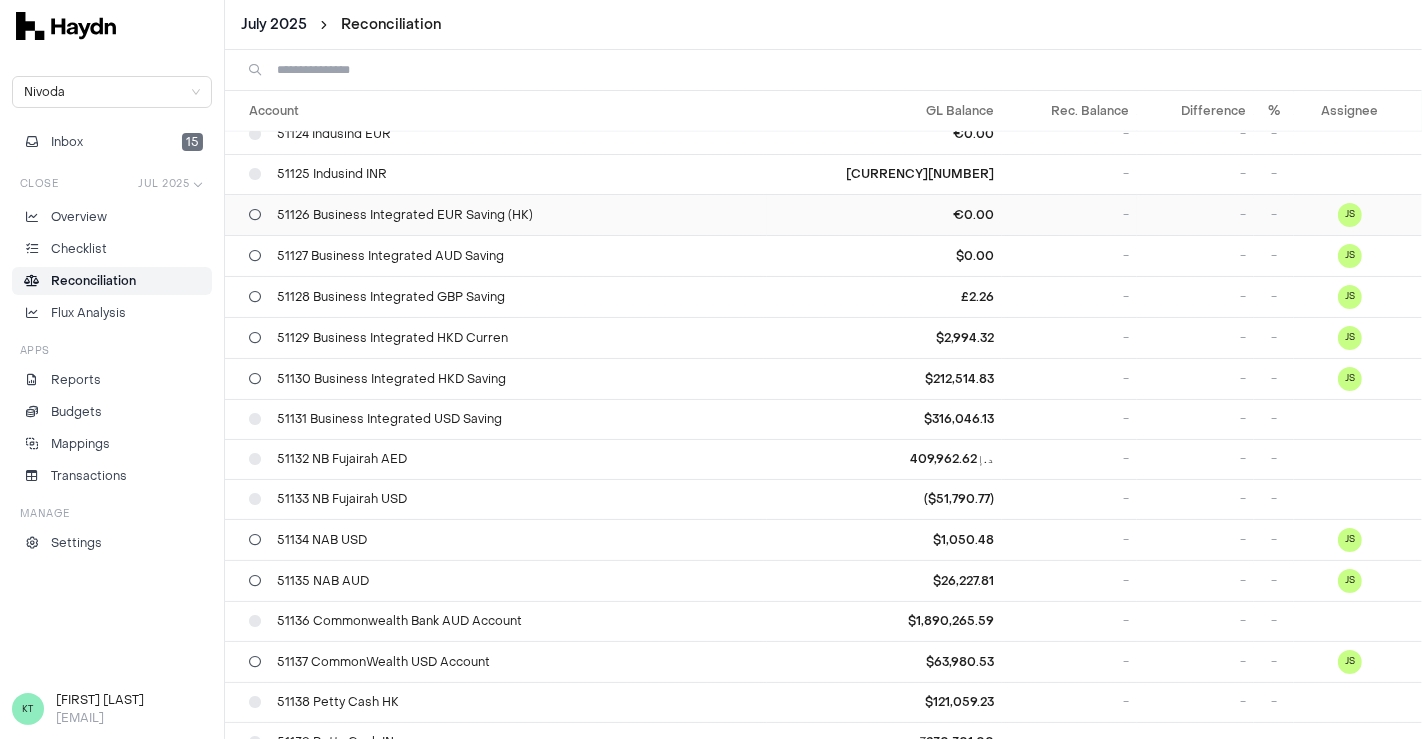 click on "51126 Business Integrated EUR Saving (HK)" at bounding box center [504, 215] 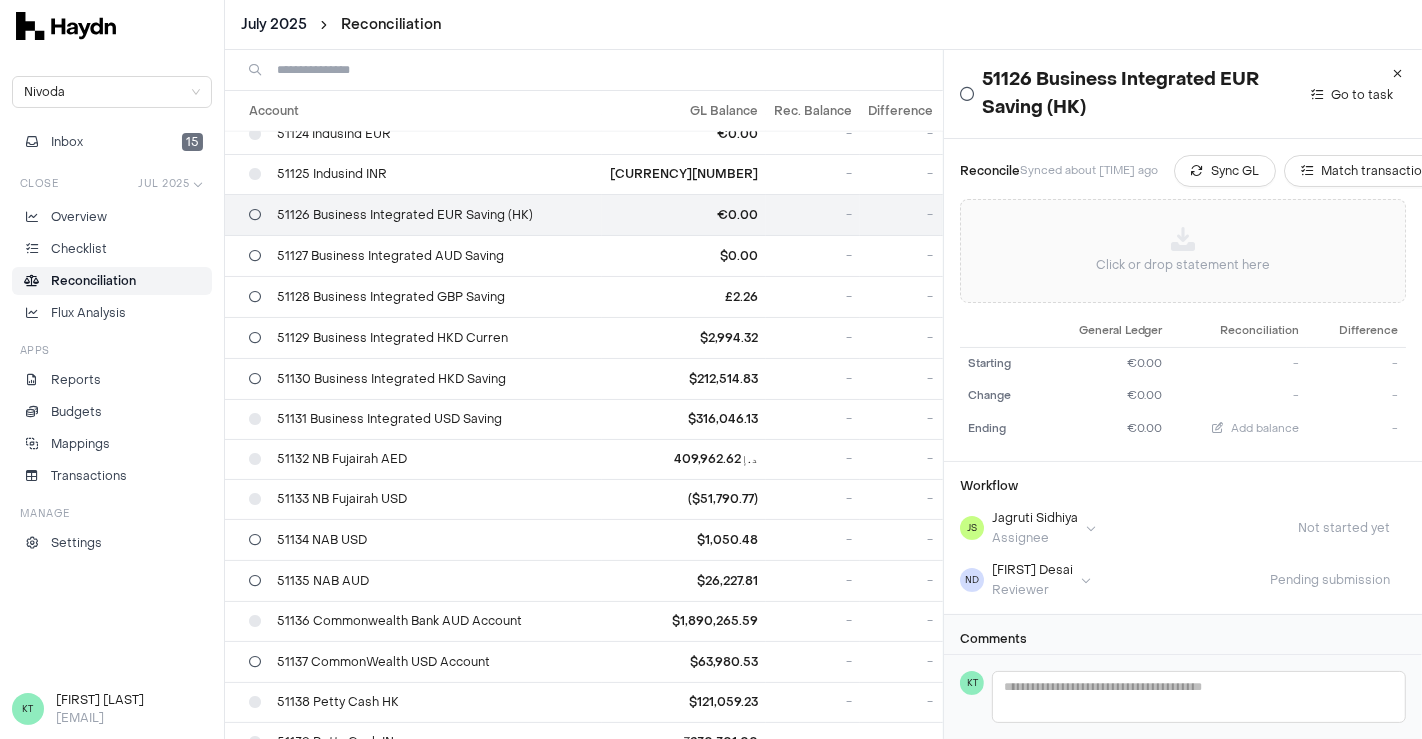 scroll, scrollTop: 55, scrollLeft: 0, axis: vertical 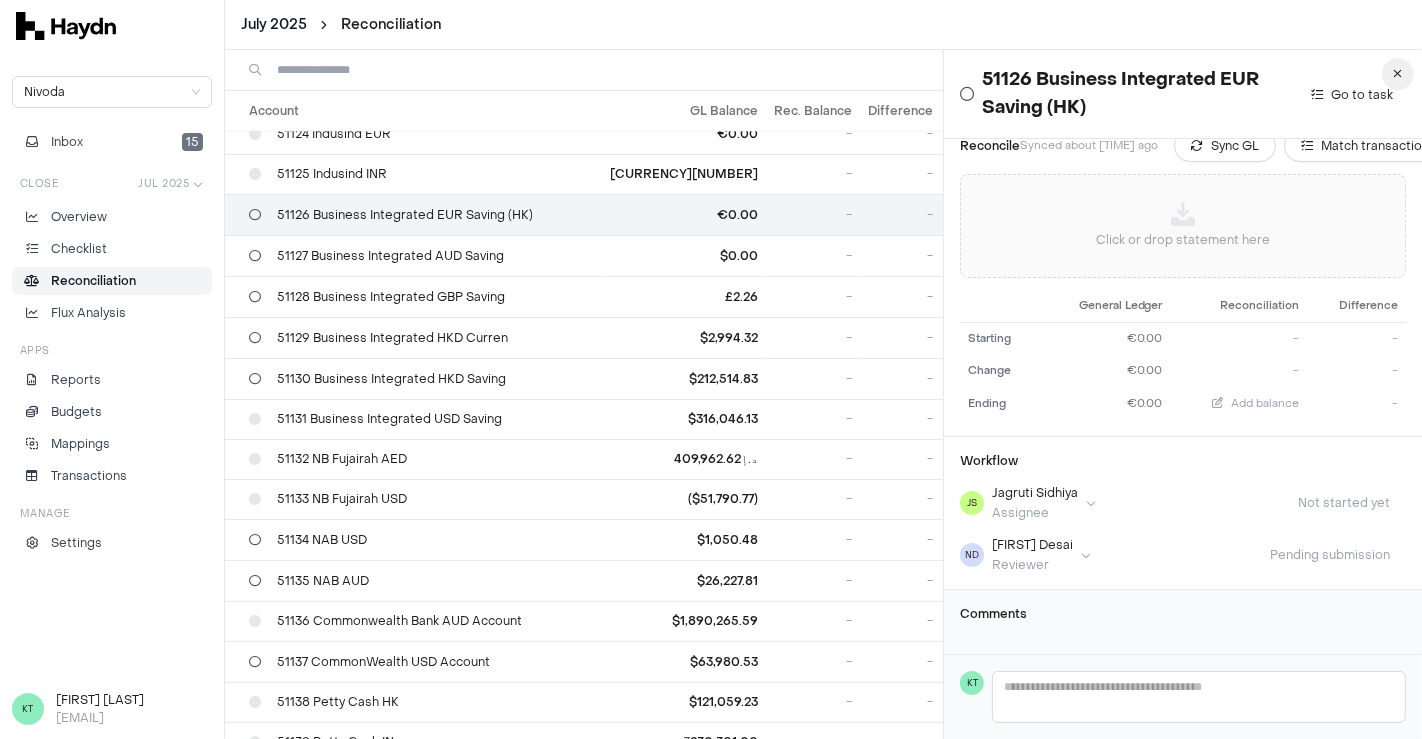 click at bounding box center [1398, 74] 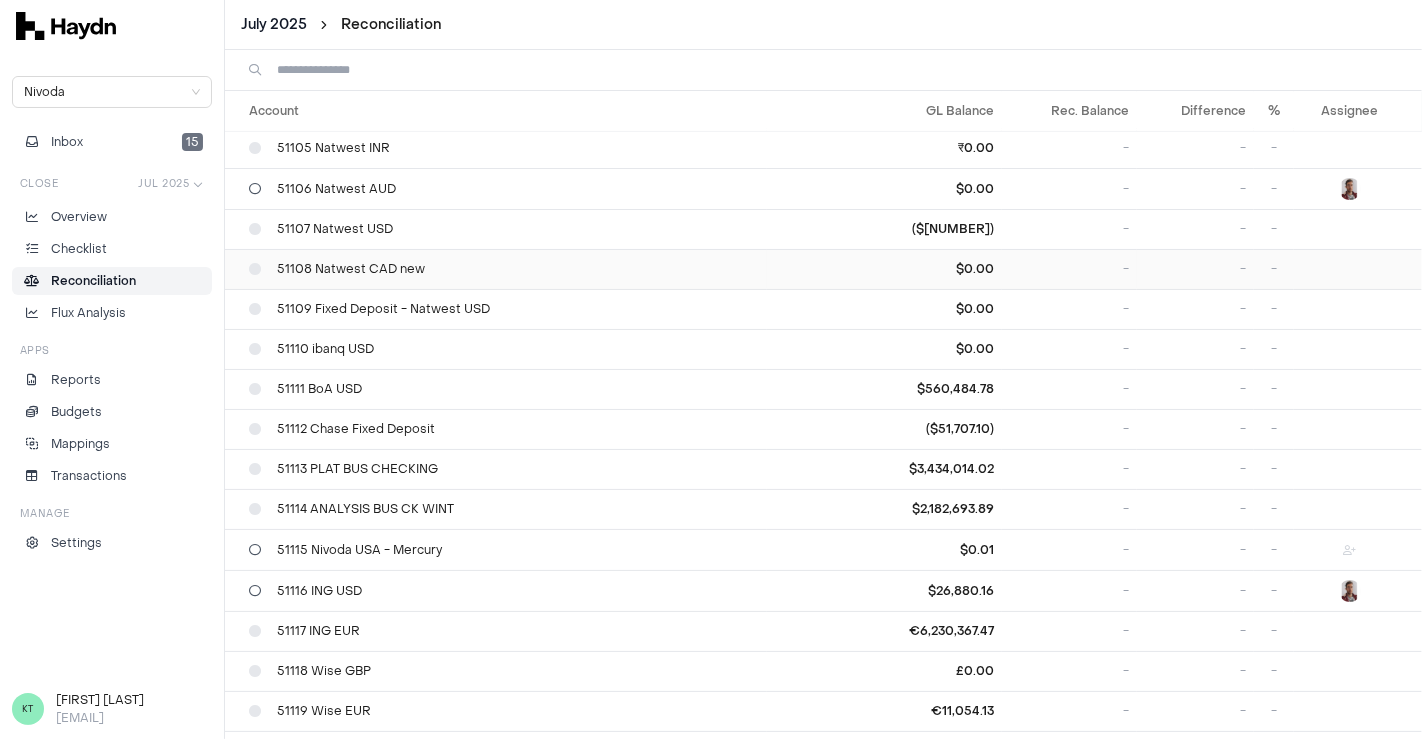 scroll, scrollTop: 244, scrollLeft: 0, axis: vertical 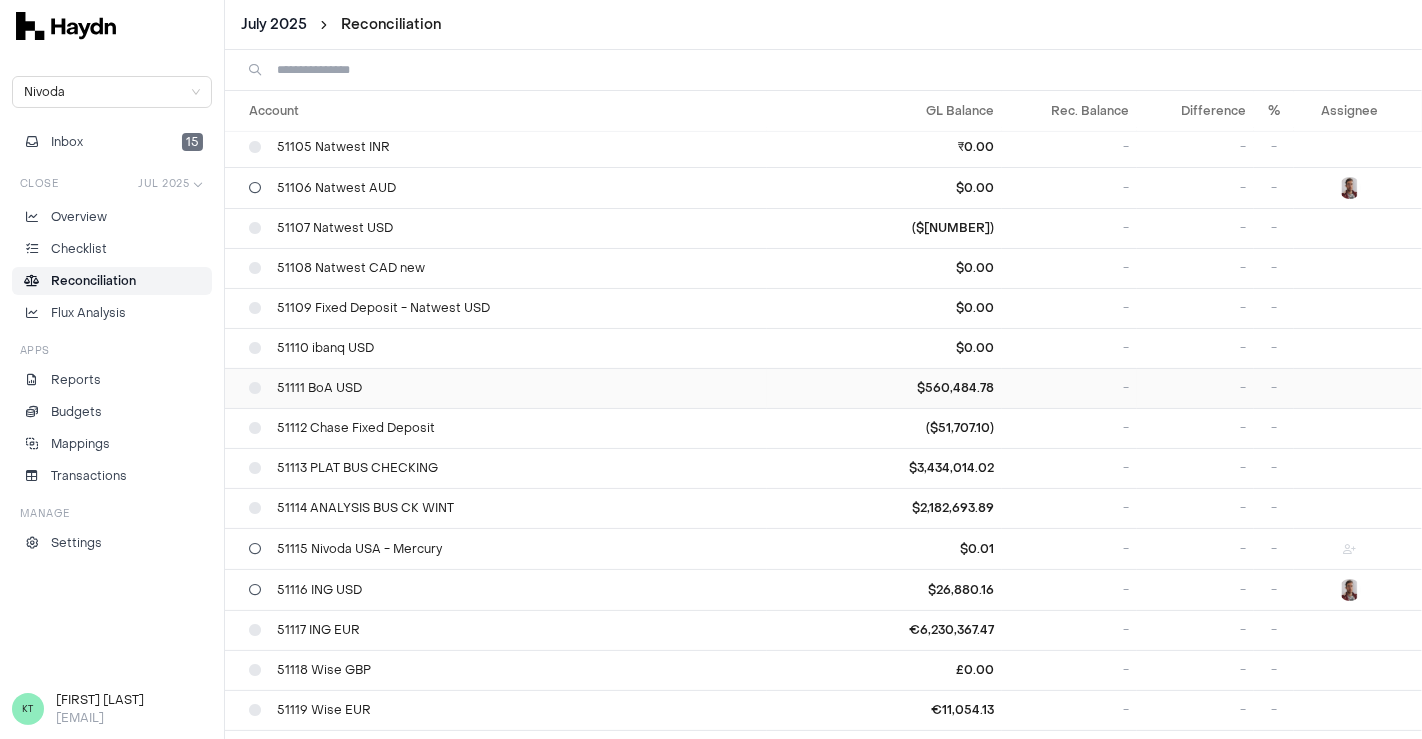 click on "51111 BoA USD" at bounding box center (504, 388) 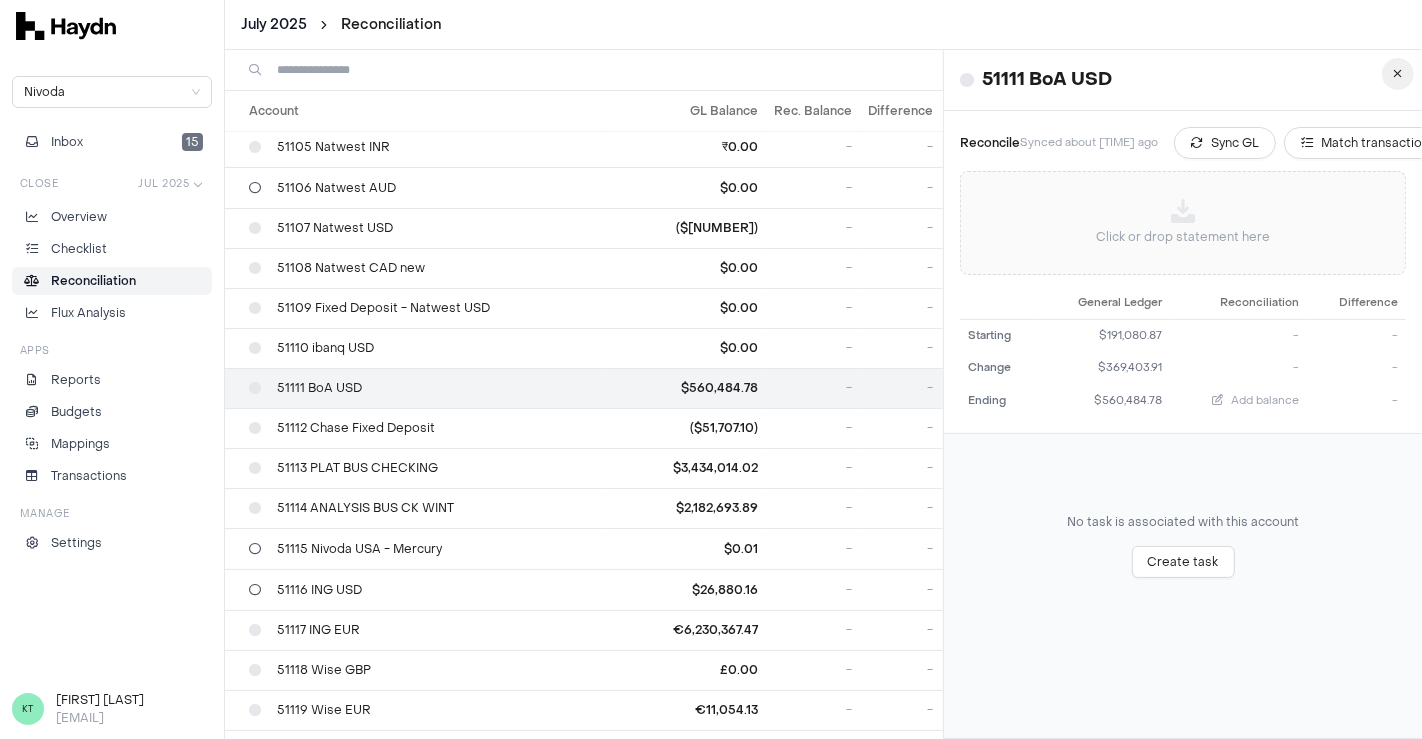 click at bounding box center [1398, 74] 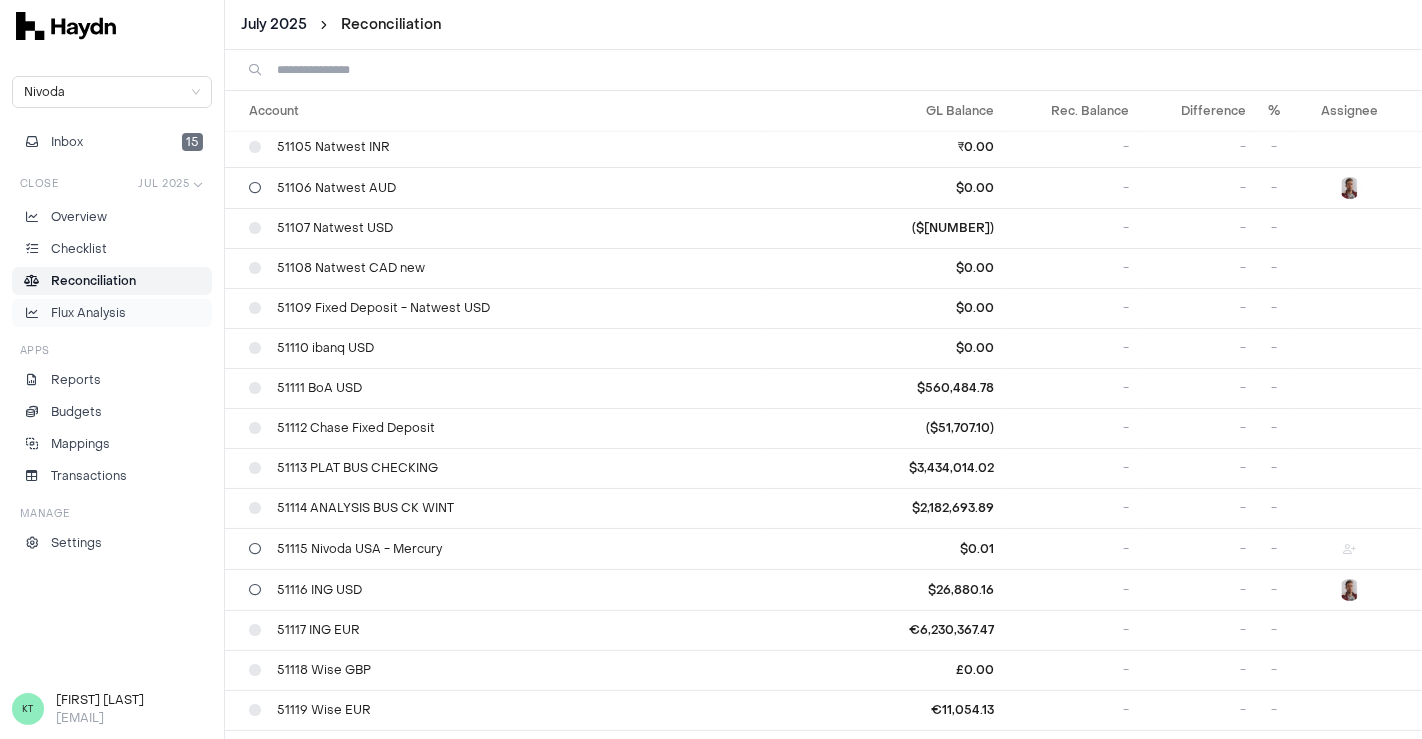 click on "Flux Analysis" at bounding box center (88, 313) 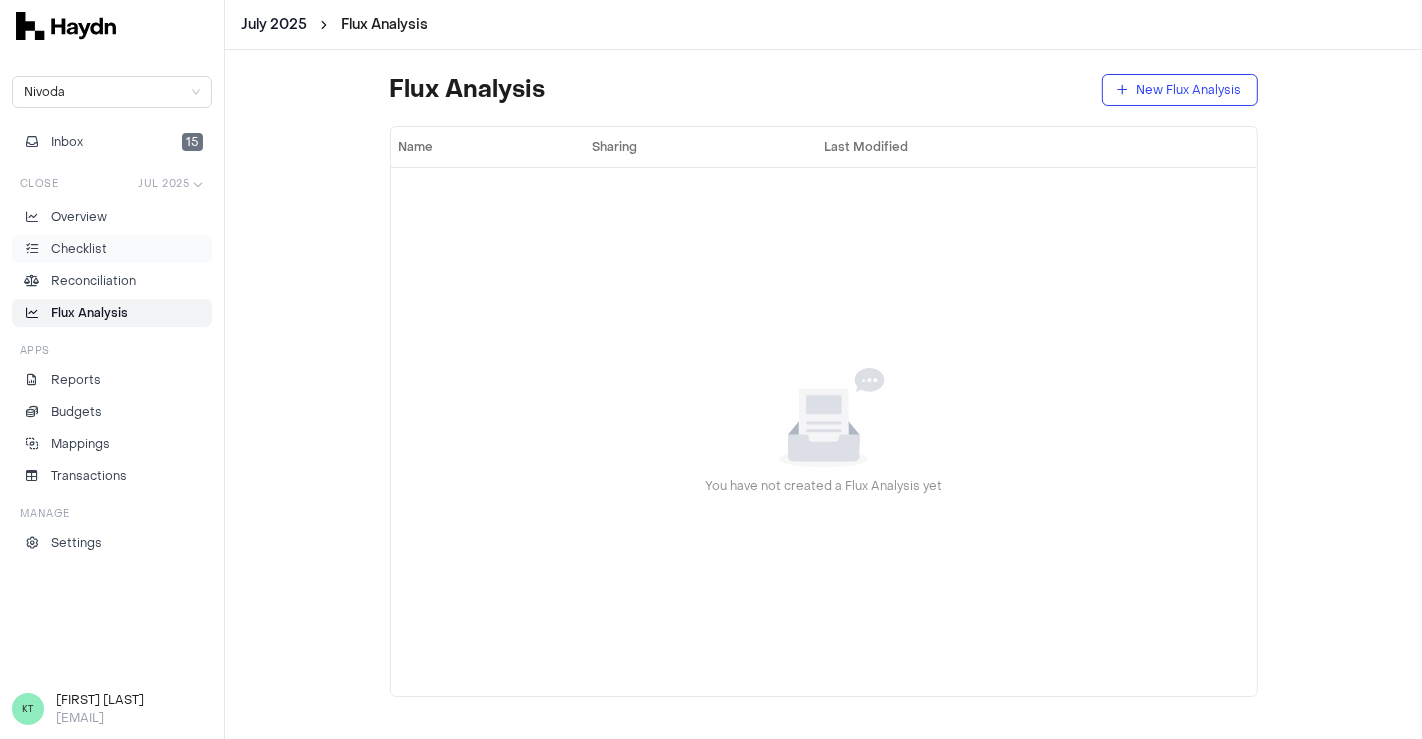 click on "Checklist" at bounding box center (112, 249) 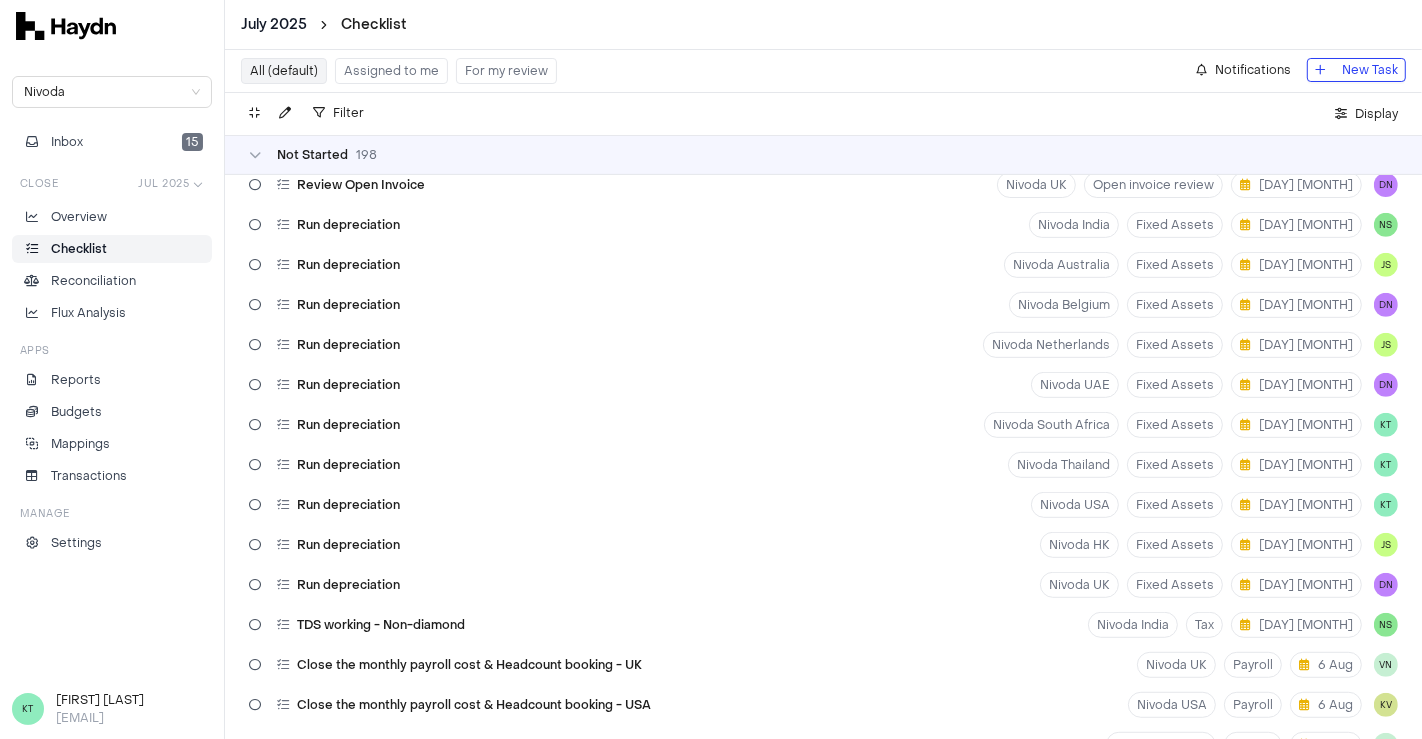 scroll, scrollTop: 771, scrollLeft: 0, axis: vertical 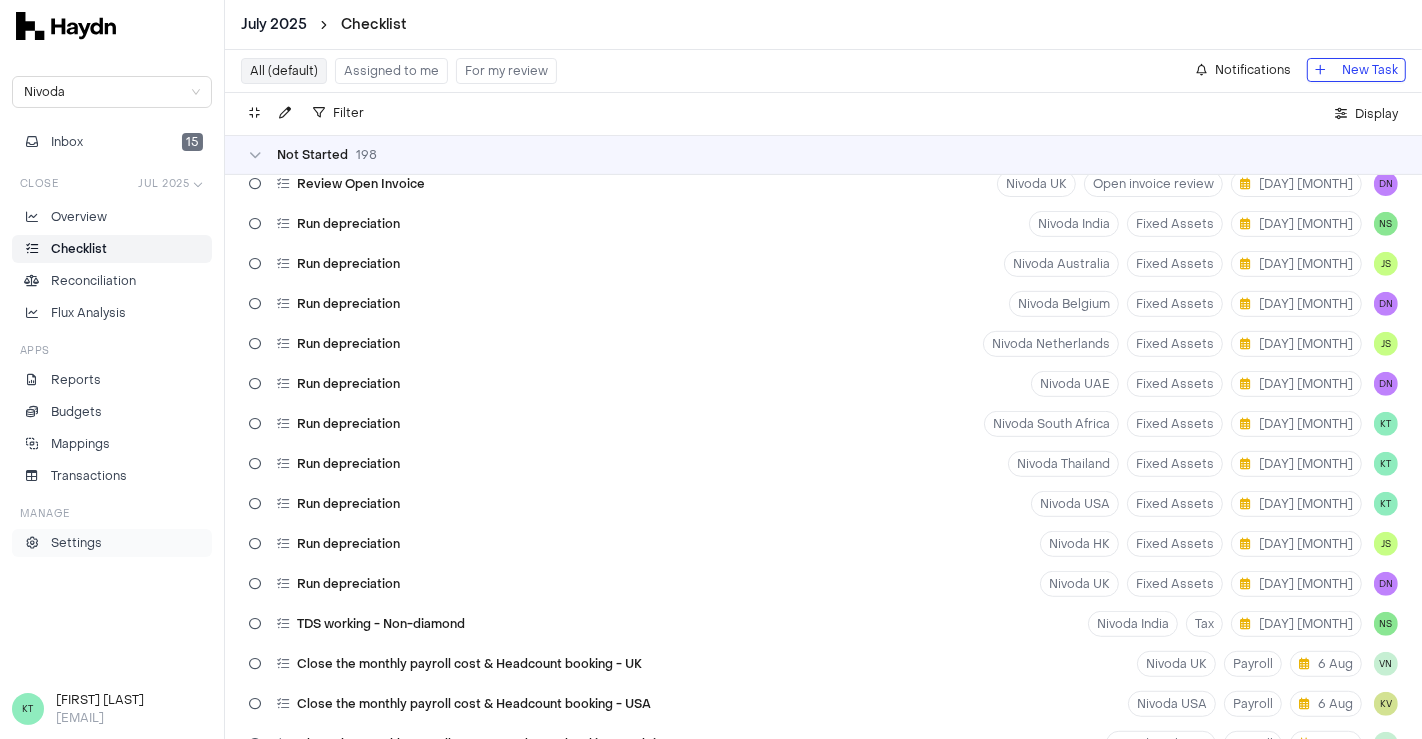 click on "Settings" at bounding box center [112, 543] 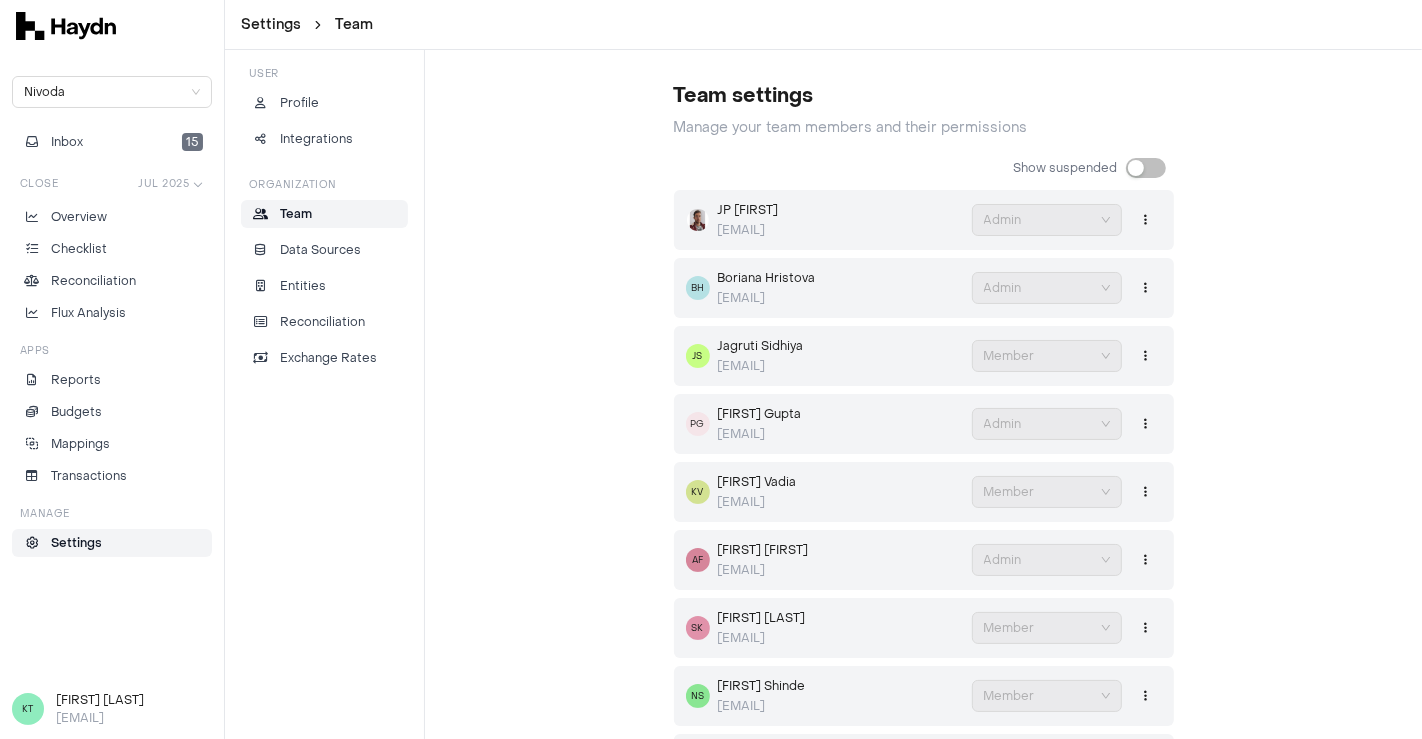 scroll, scrollTop: 462, scrollLeft: 0, axis: vertical 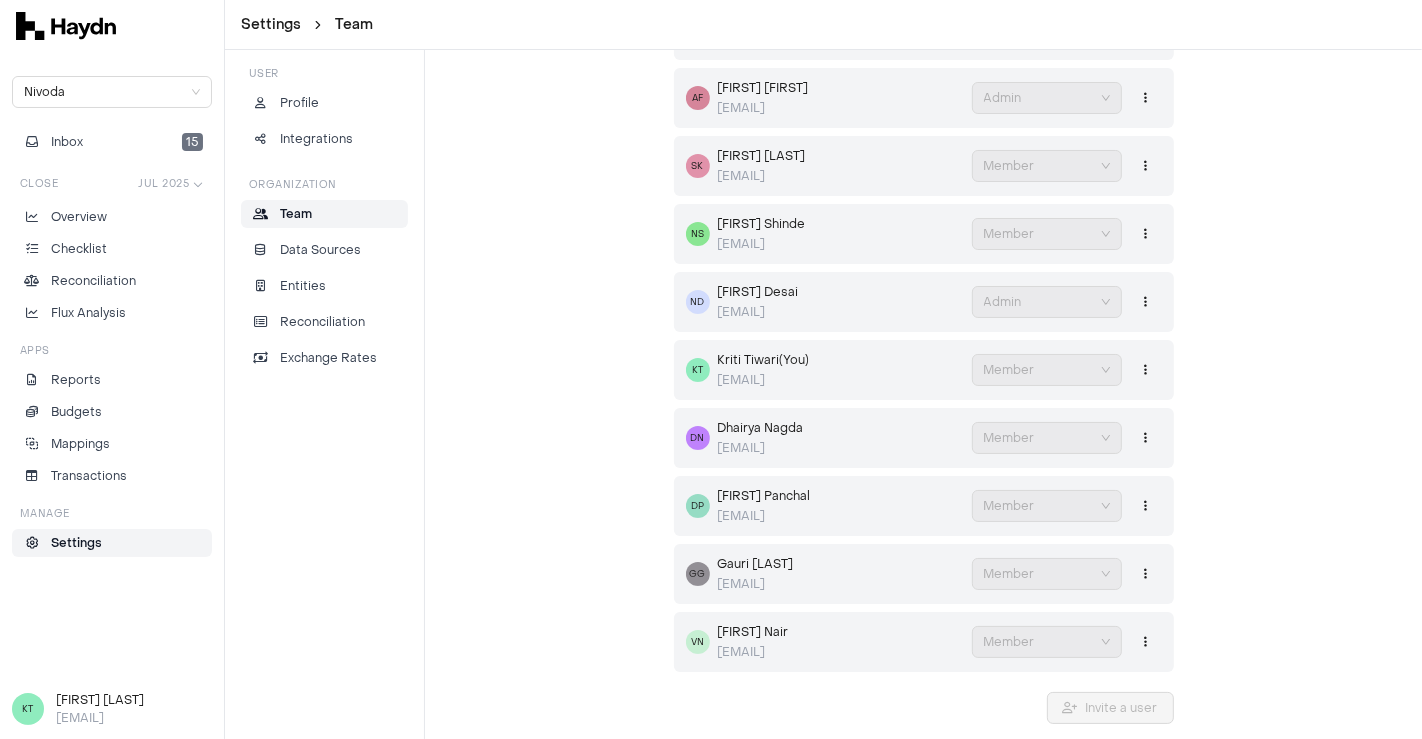 click on "KT" at bounding box center [28, 709] 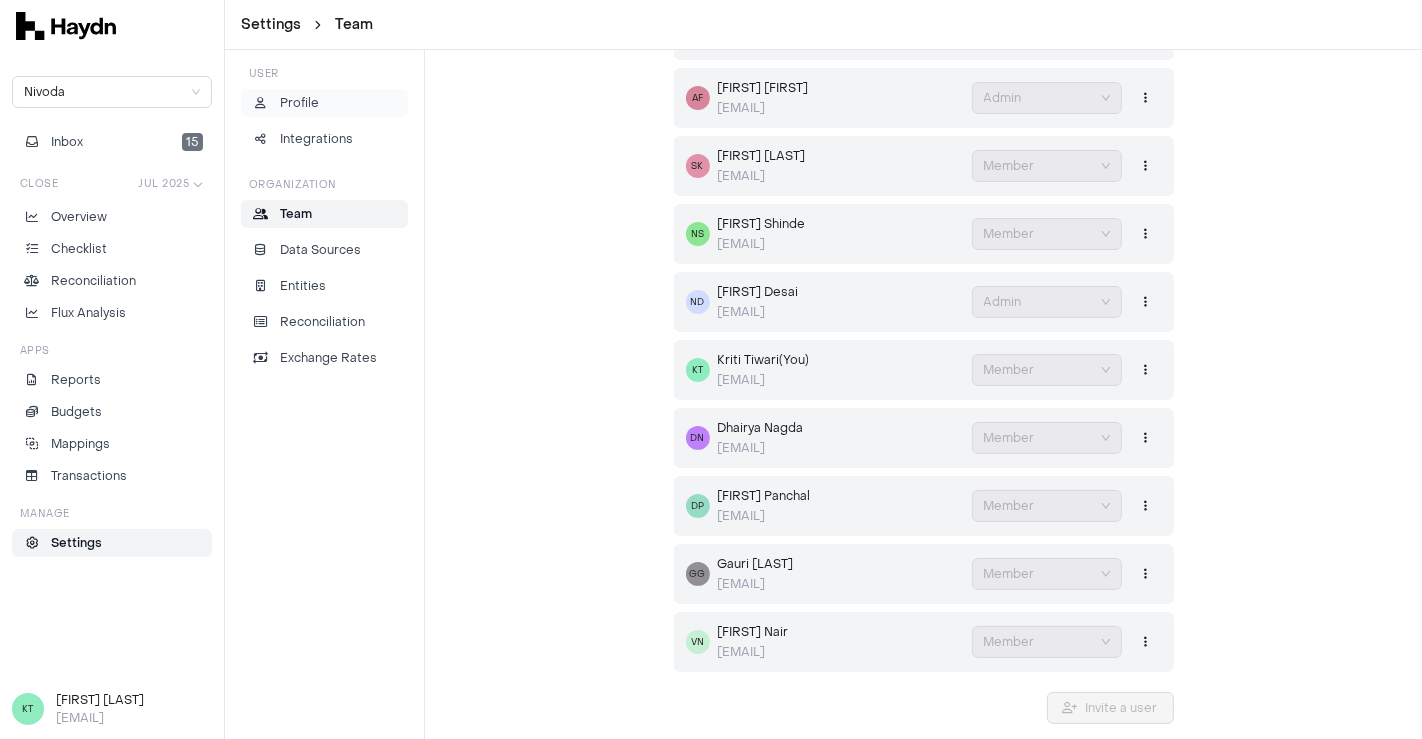 click on "Profile" at bounding box center (299, 103) 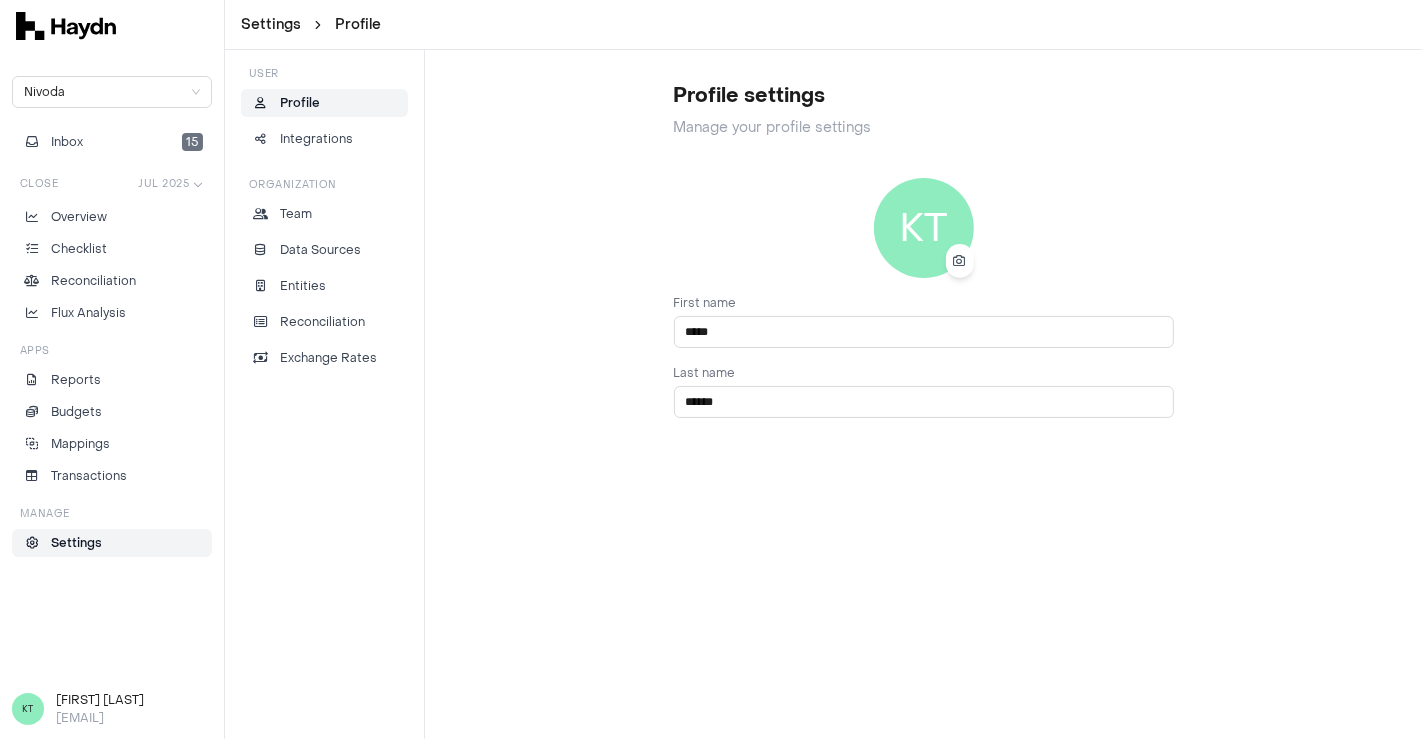 scroll, scrollTop: 0, scrollLeft: 0, axis: both 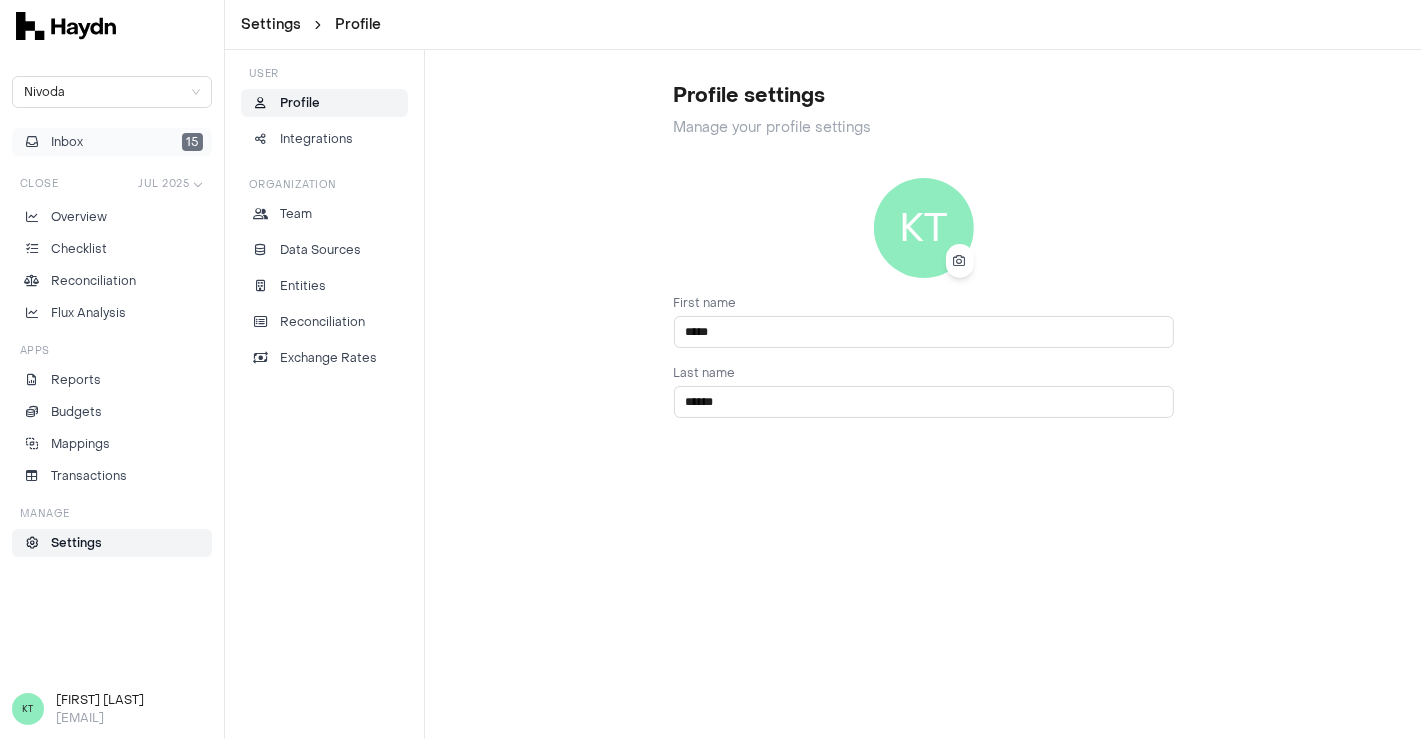 click on "Inbox 15" at bounding box center [112, 142] 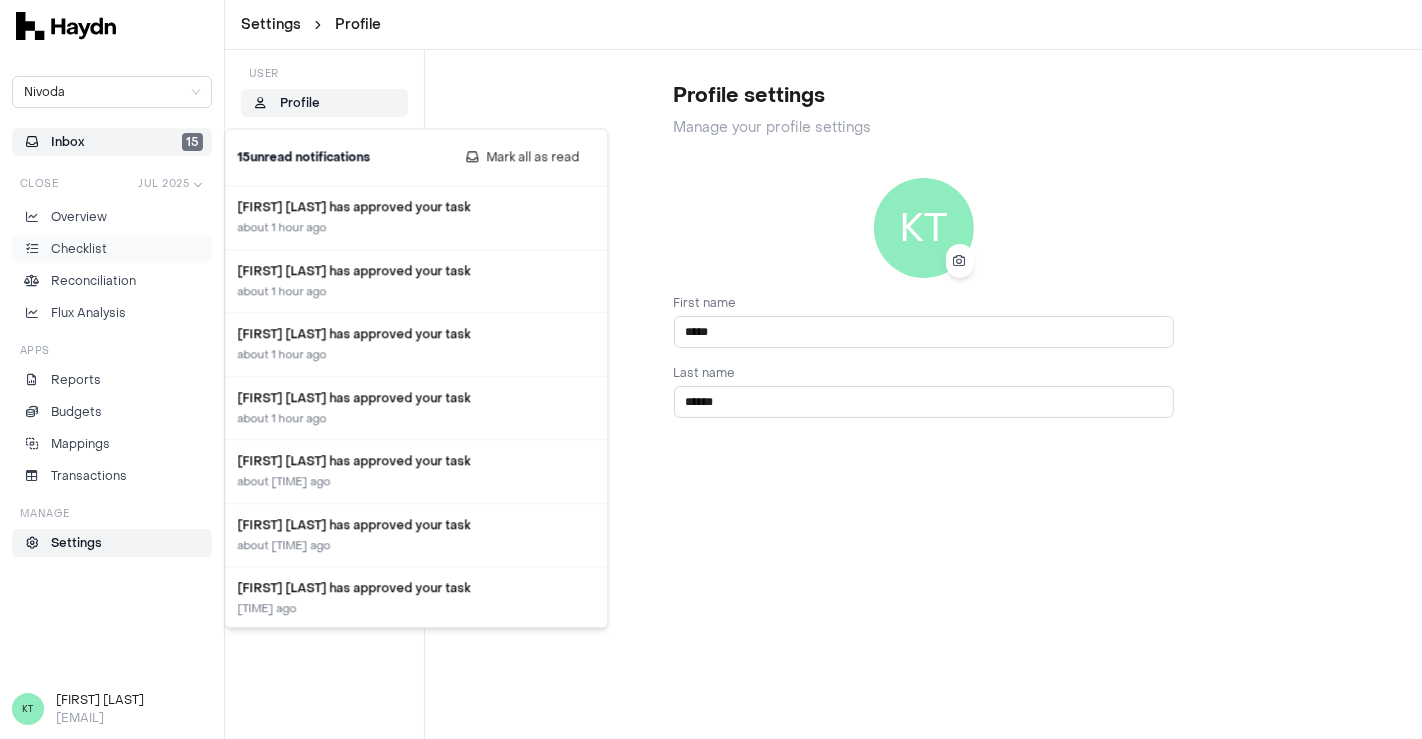 click on "Checklist" at bounding box center [112, 249] 